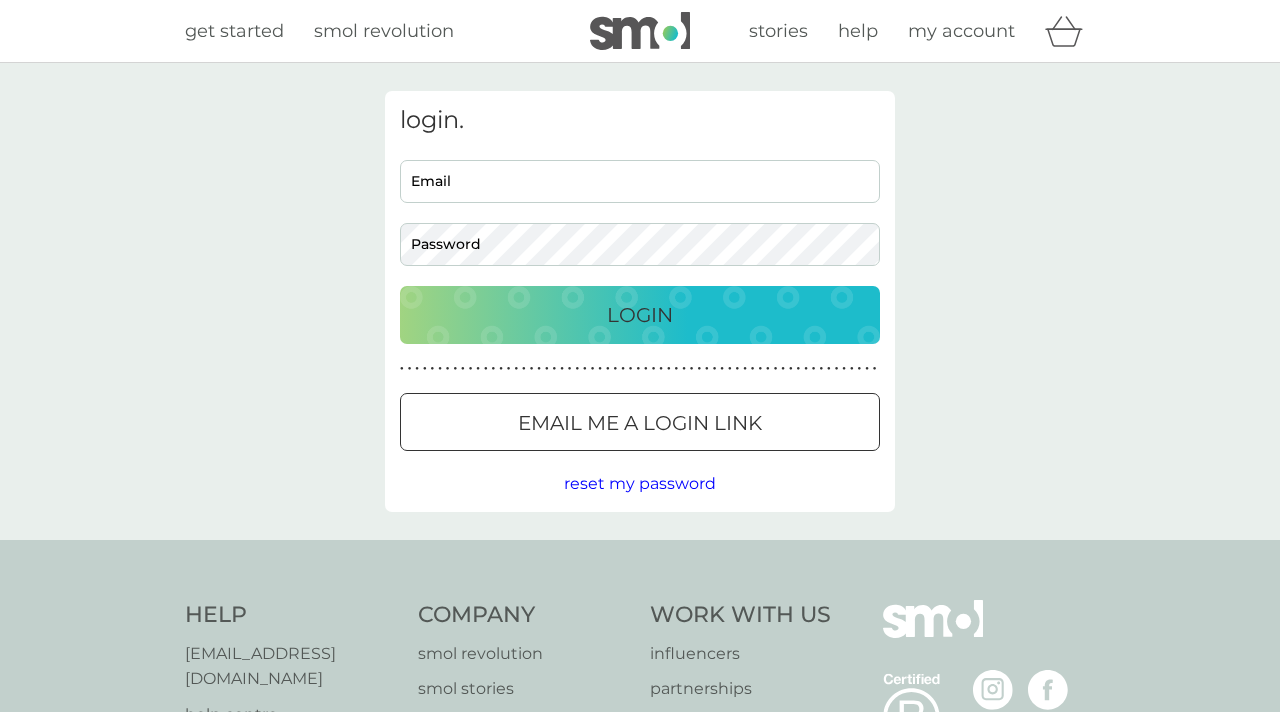 scroll, scrollTop: 0, scrollLeft: 0, axis: both 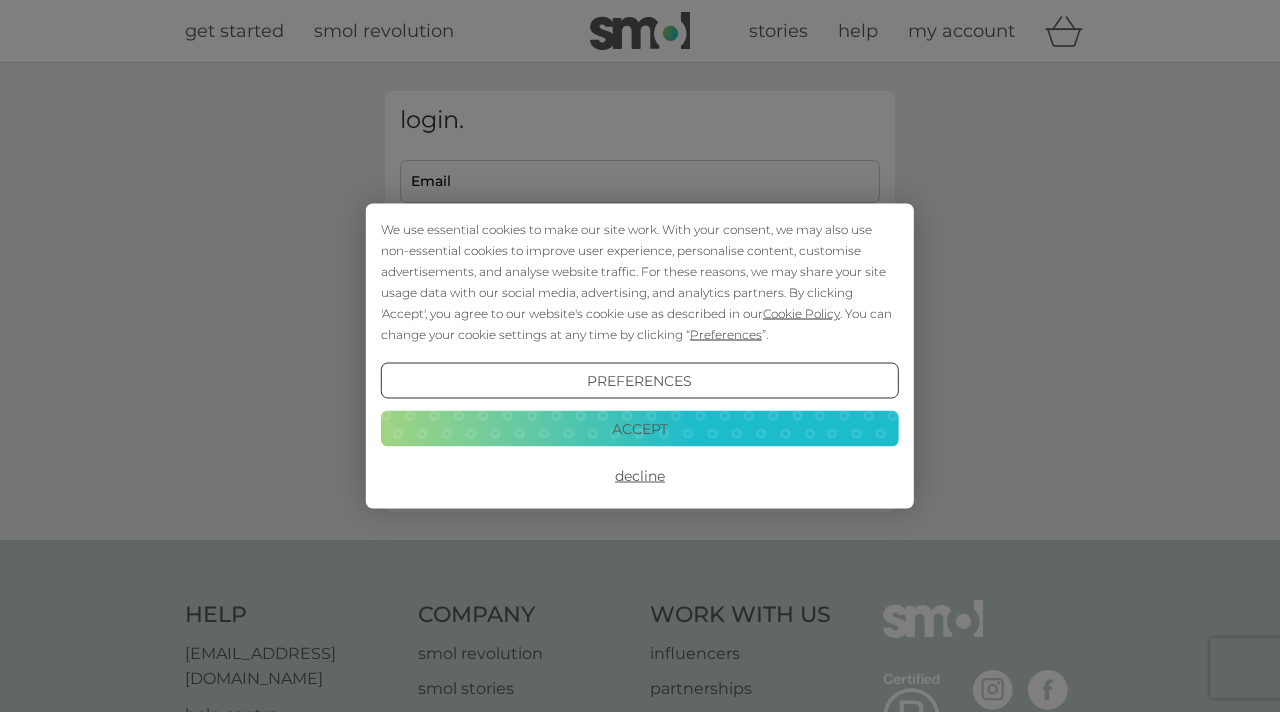 type on "[EMAIL_ADDRESS][DOMAIN_NAME]" 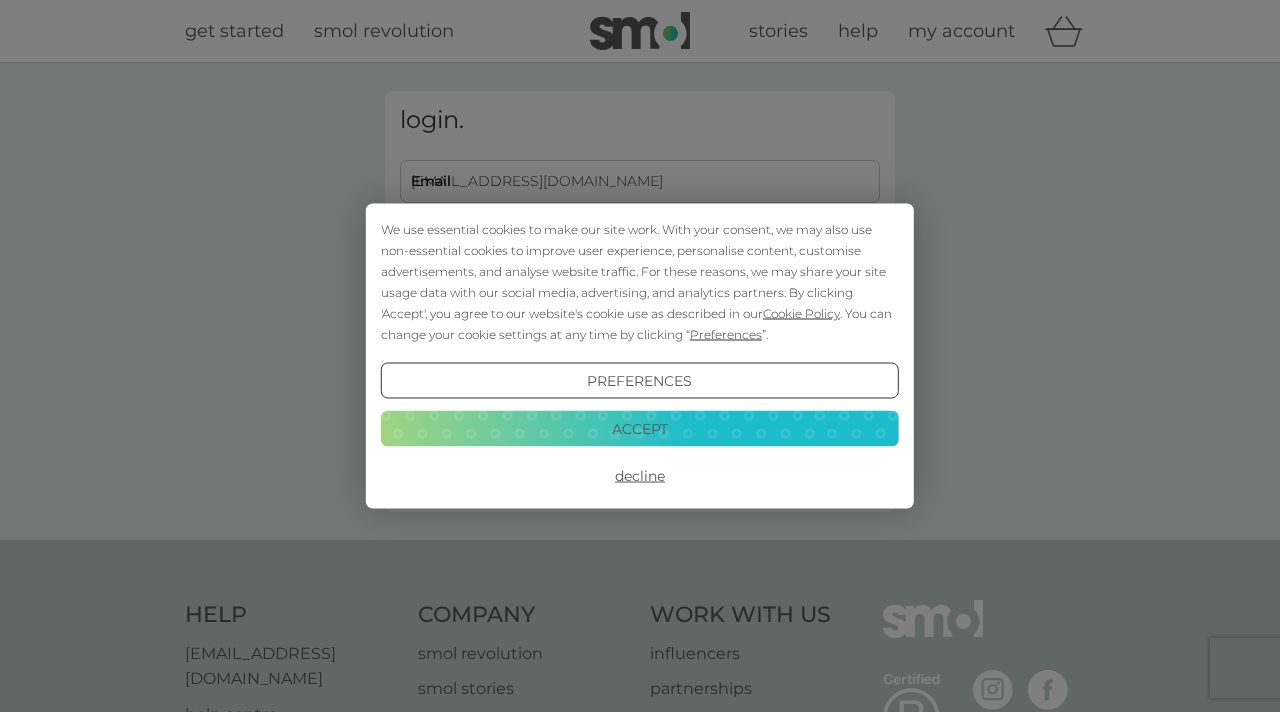 click on "Accept" at bounding box center (640, 428) 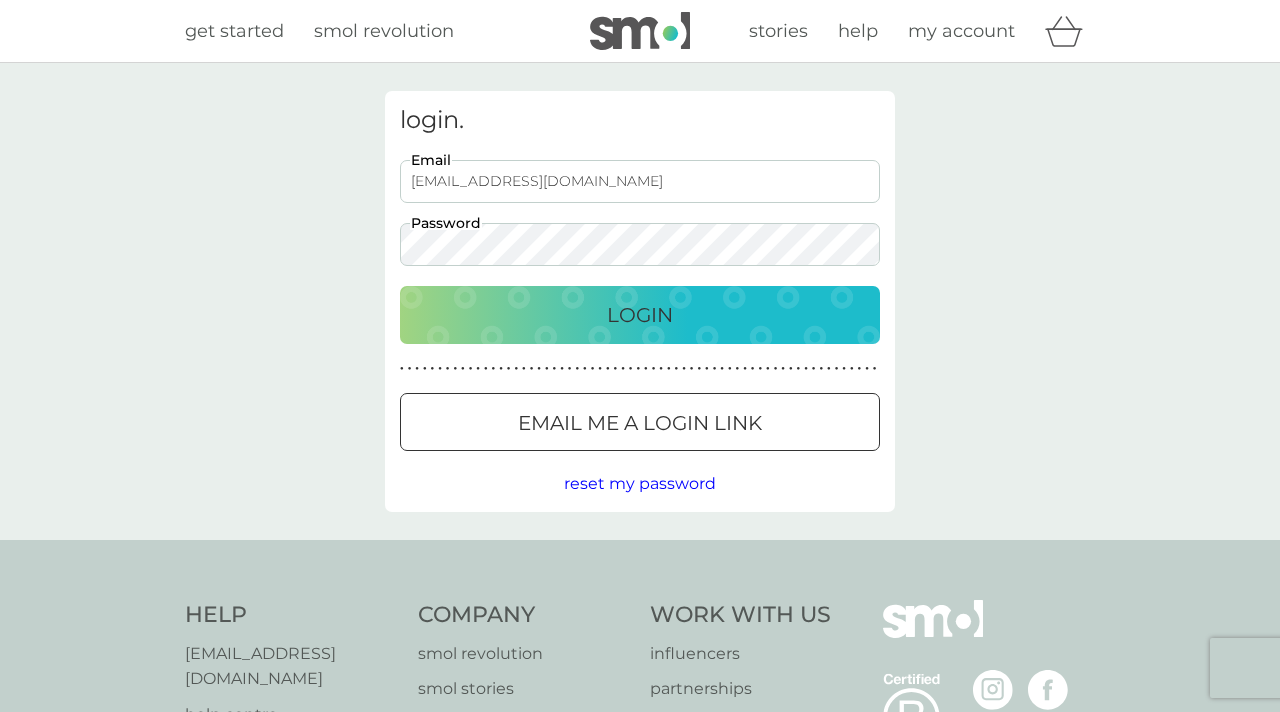 click on "Login" at bounding box center [640, 315] 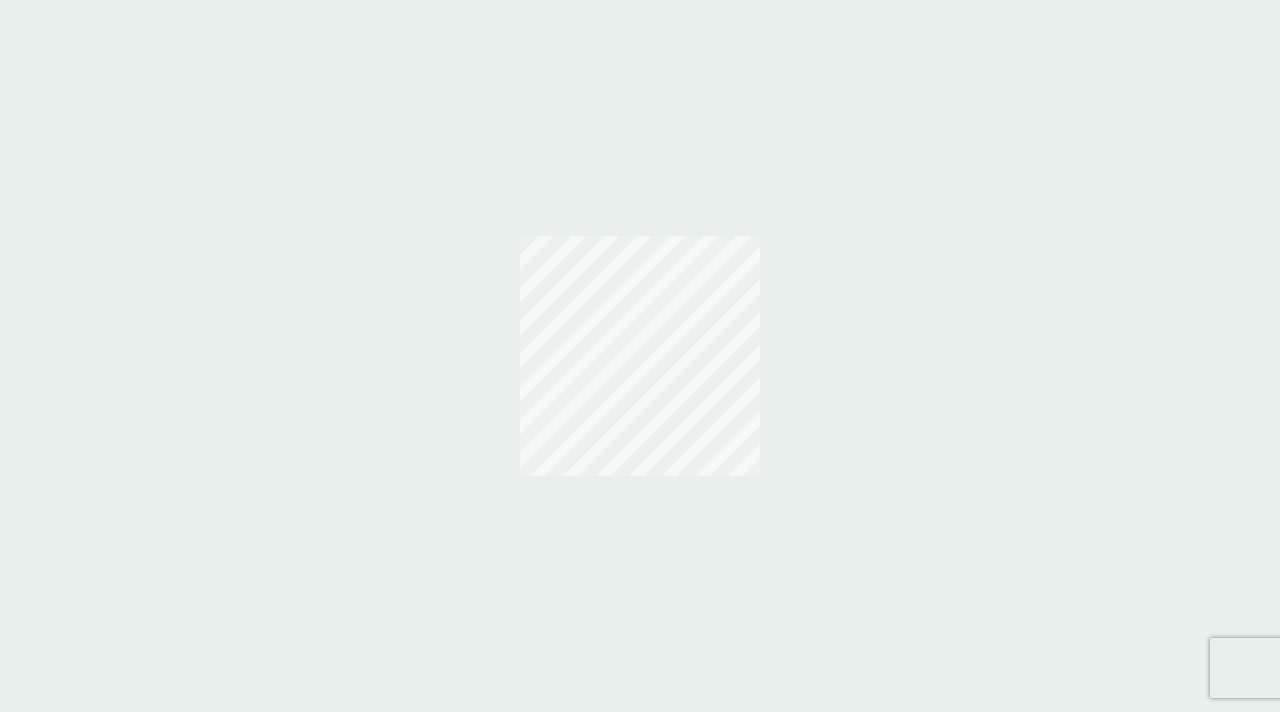 scroll, scrollTop: 0, scrollLeft: 0, axis: both 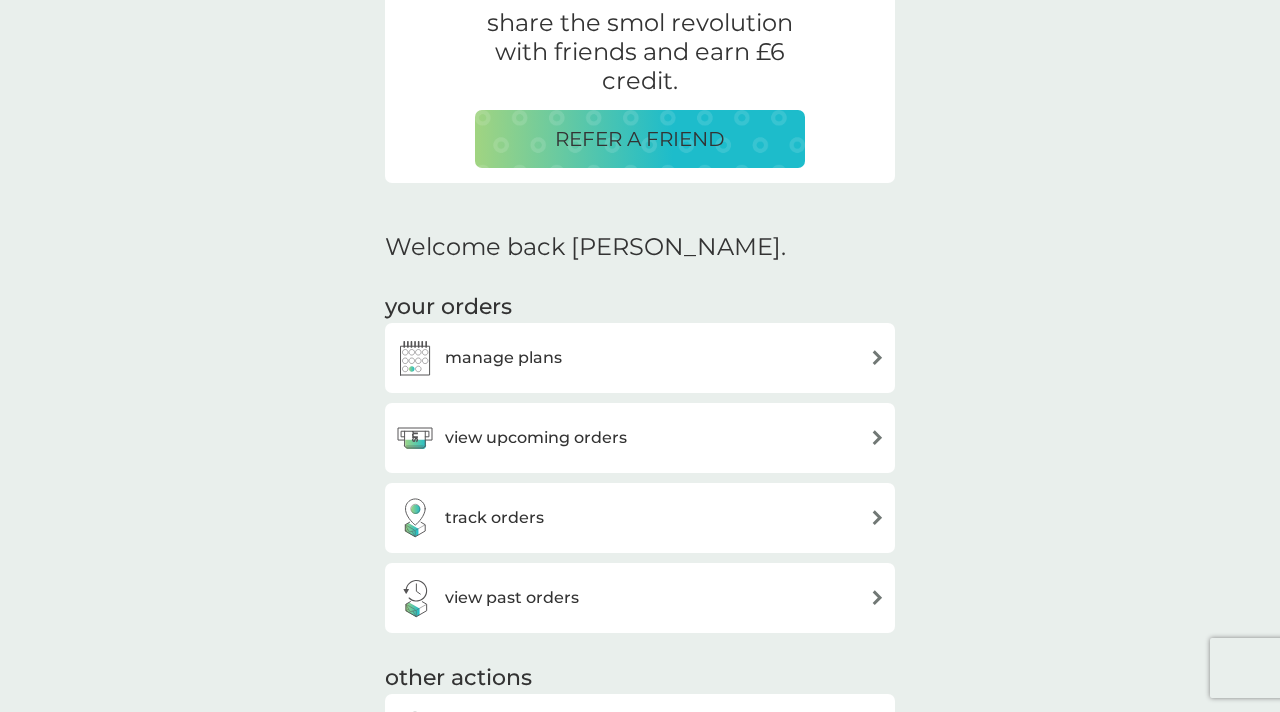 click on "manage plans" at bounding box center [640, 358] 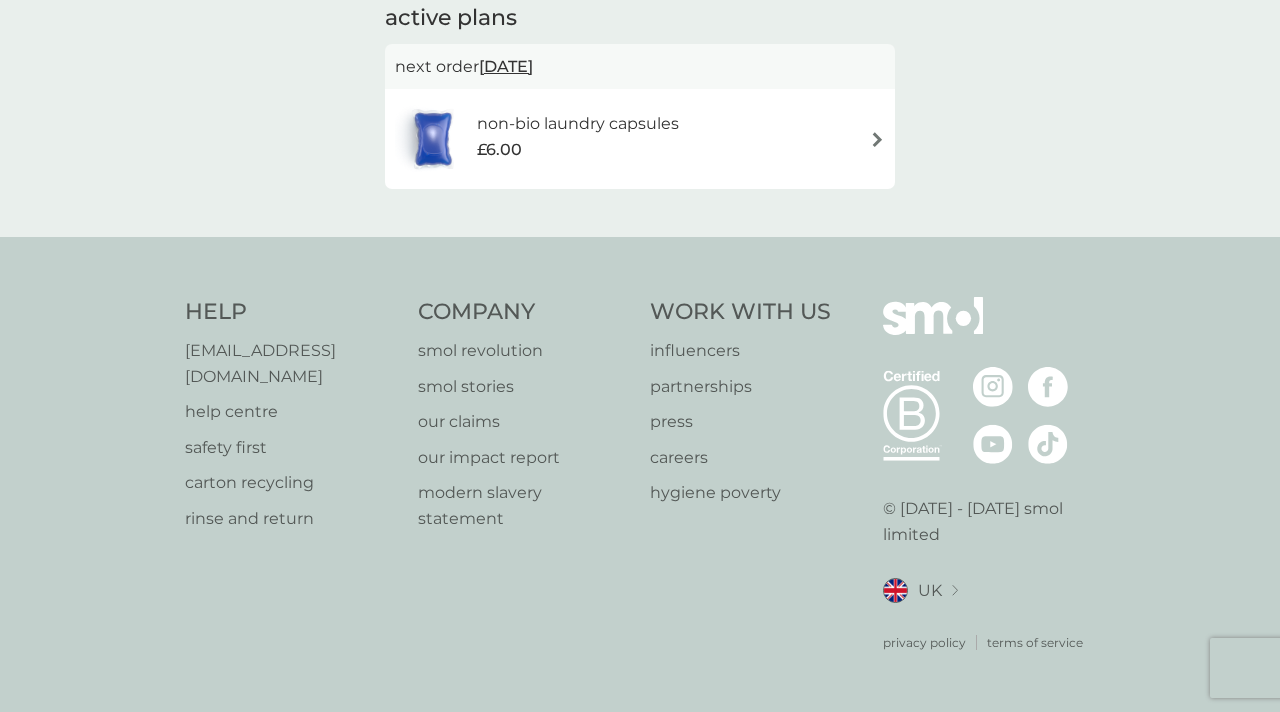 scroll, scrollTop: 0, scrollLeft: 0, axis: both 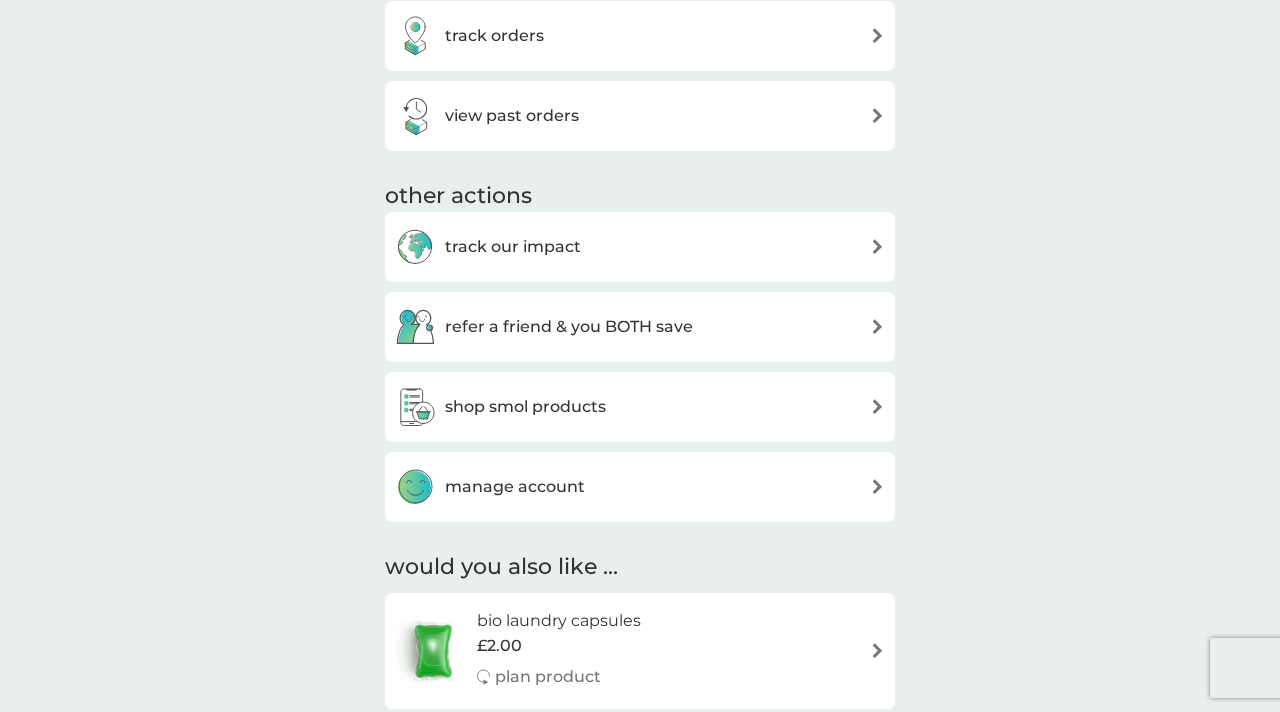 click on "manage account" at bounding box center [640, 487] 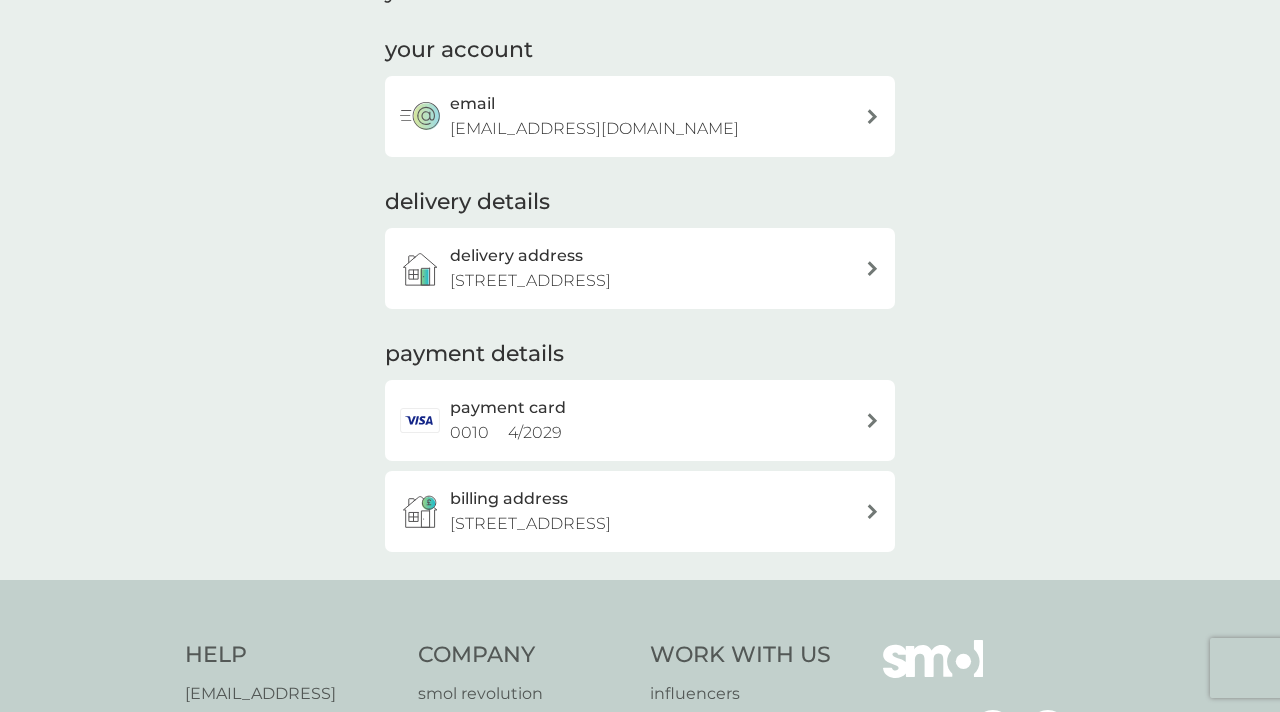 scroll, scrollTop: 0, scrollLeft: 0, axis: both 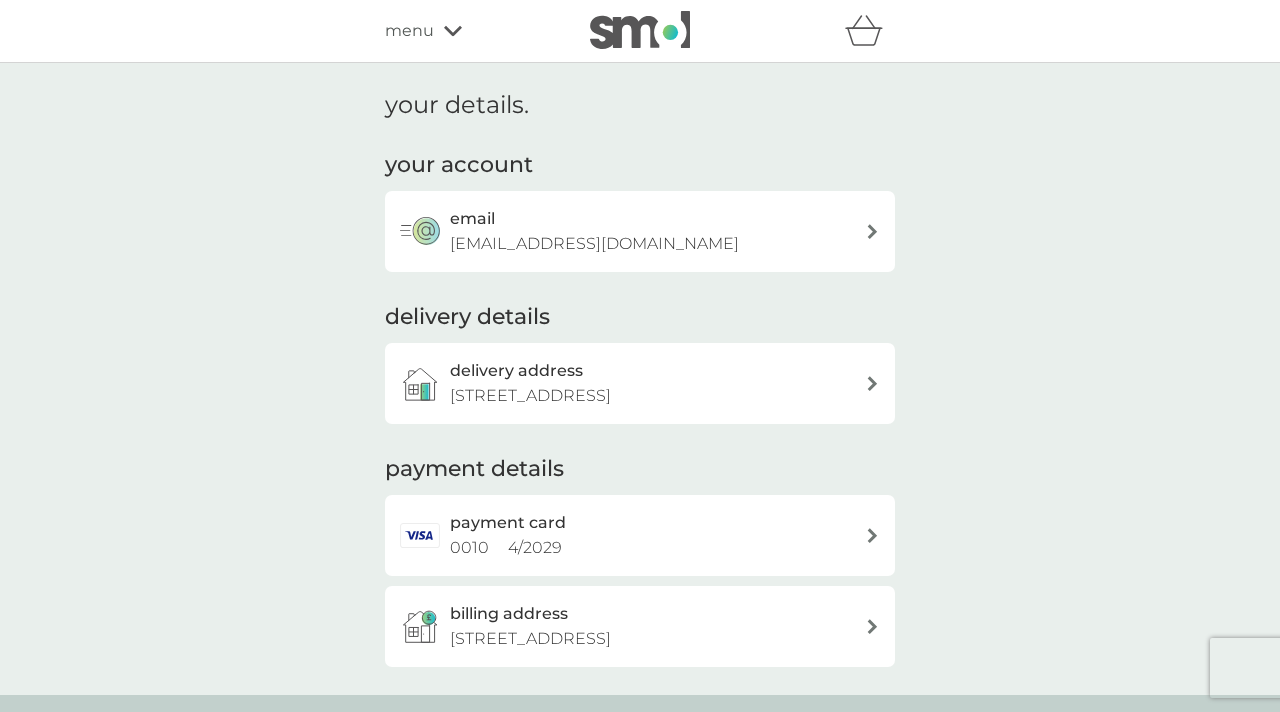 click on "refer a friend & you BOTH save smol impact smol shop your smol plans your upcoming orders your details order history logout menu" at bounding box center (640, 31) 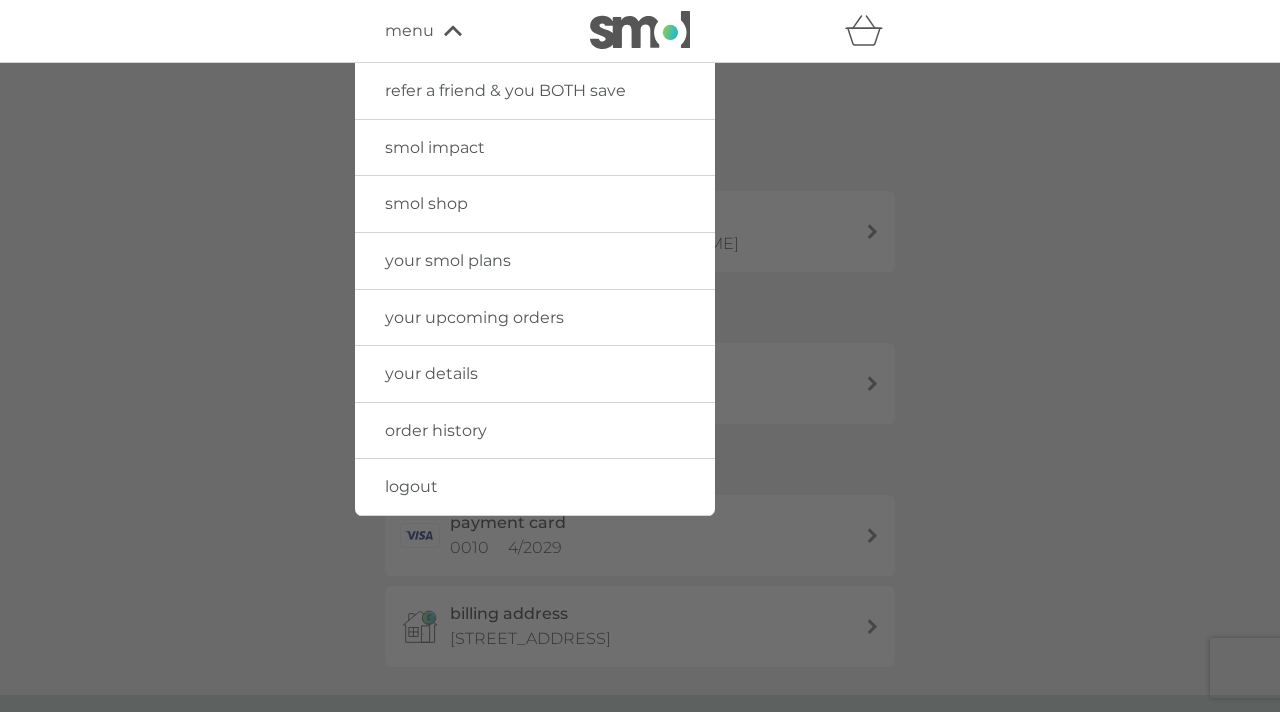 click at bounding box center (640, 419) 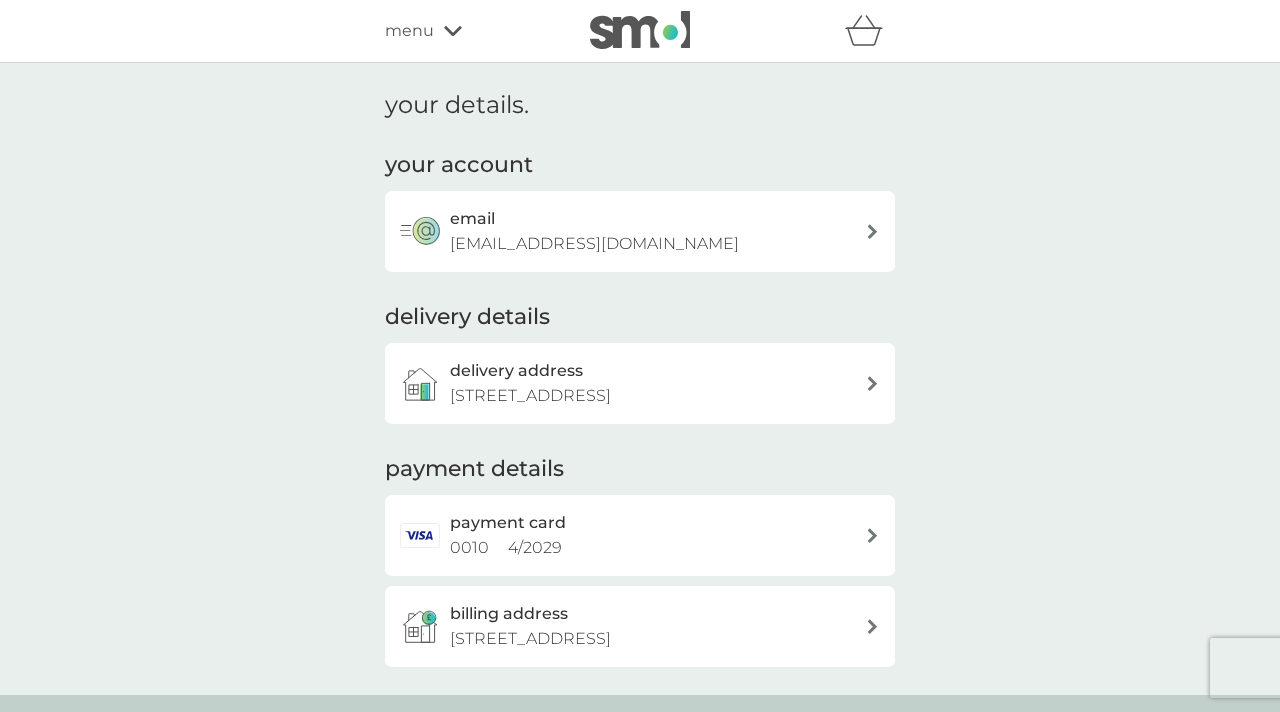 click on "menu" at bounding box center (470, 31) 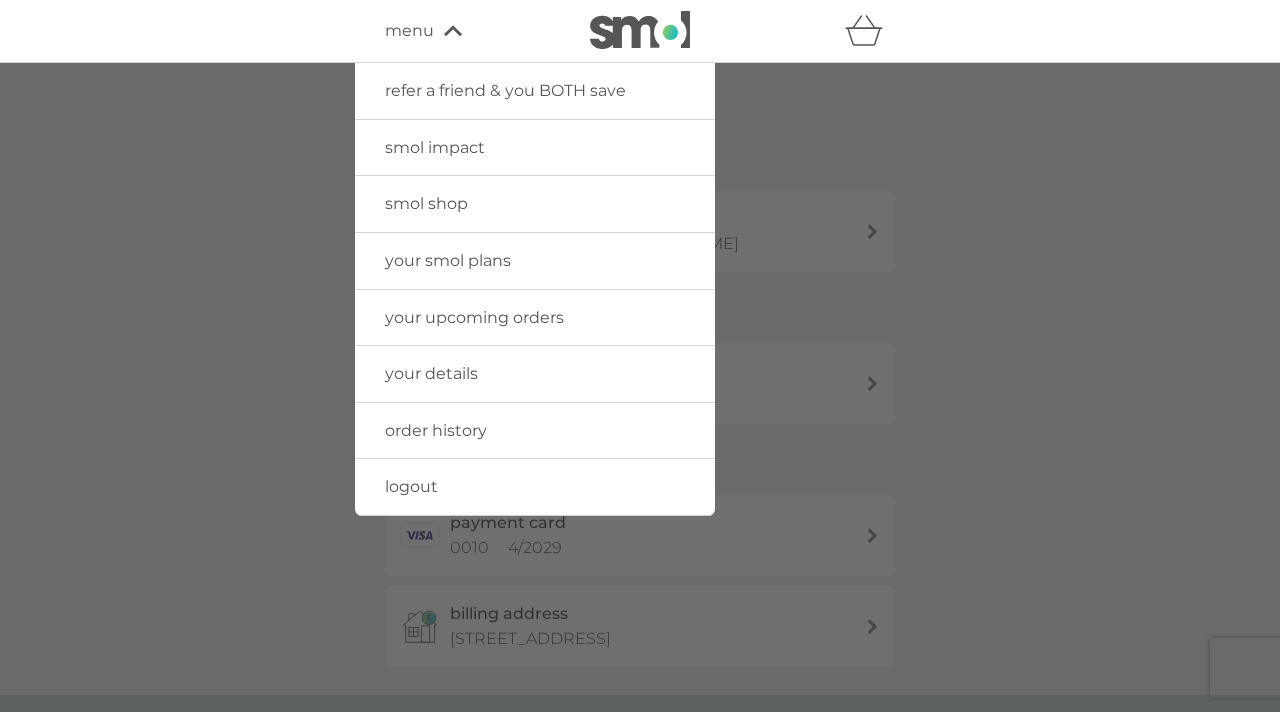 click on "your smol plans" at bounding box center (448, 260) 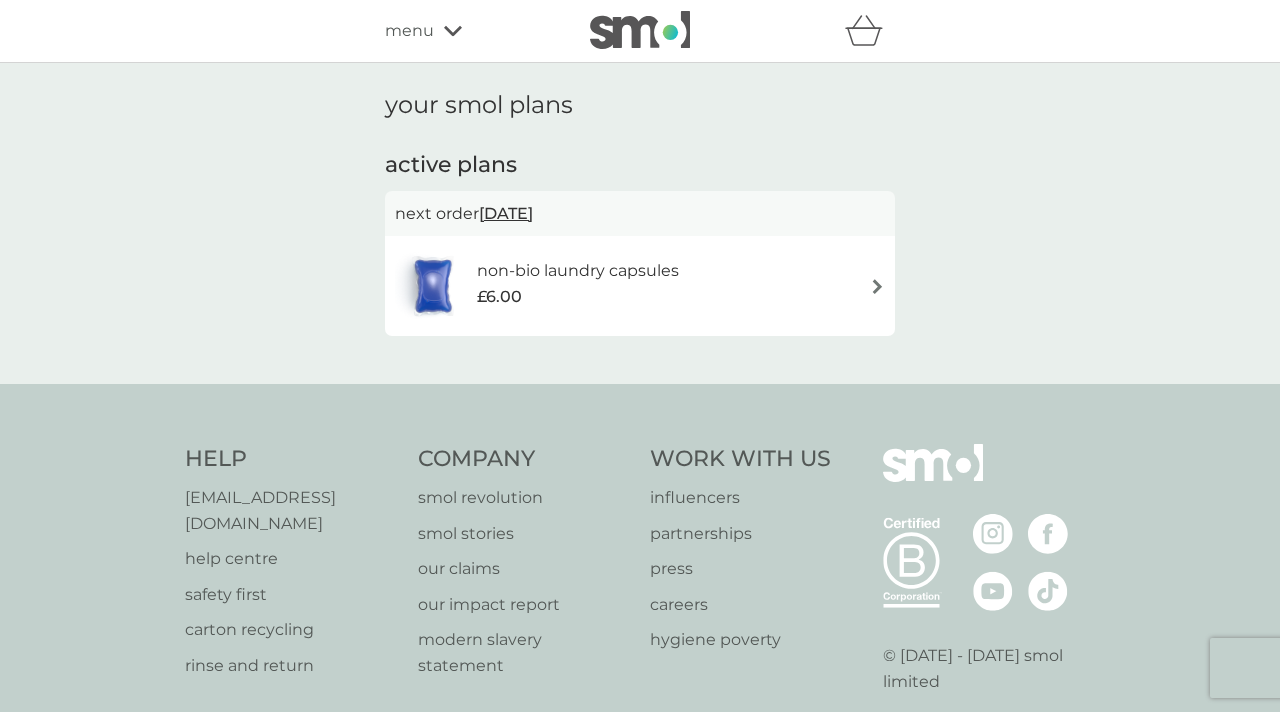 click on "non-bio laundry capsules £6.00" at bounding box center (588, 286) 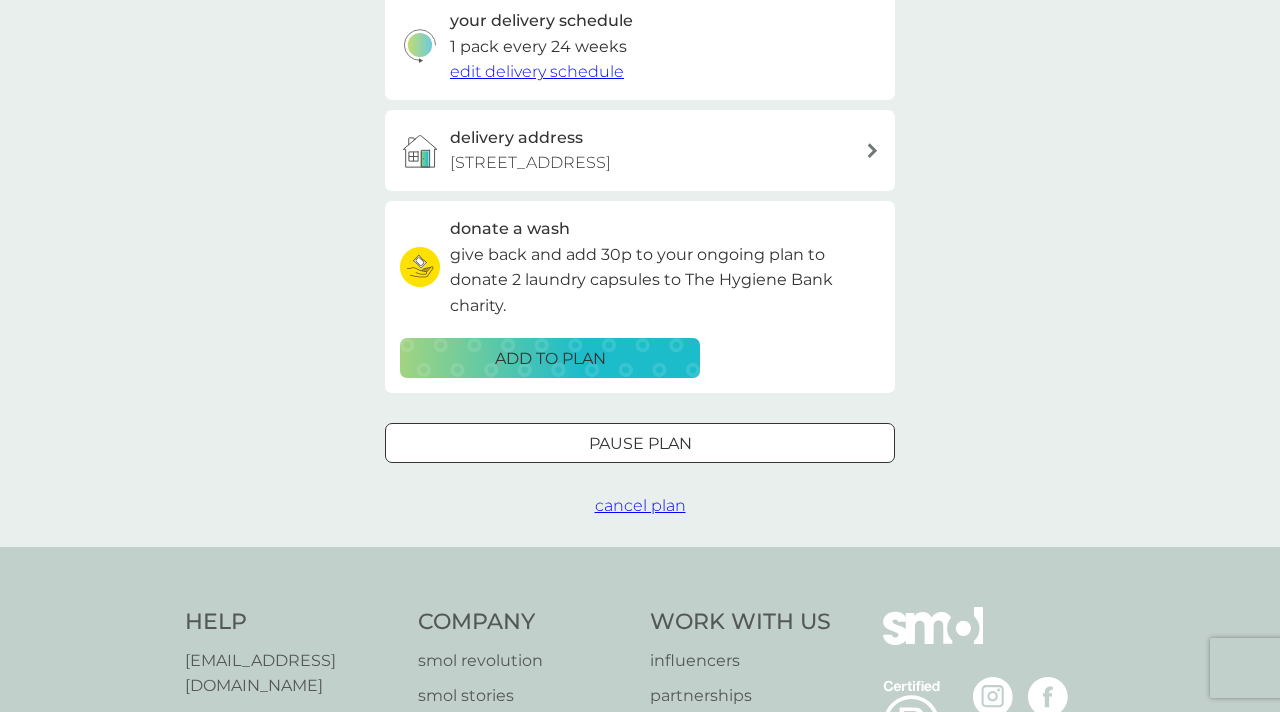 scroll, scrollTop: 497, scrollLeft: 0, axis: vertical 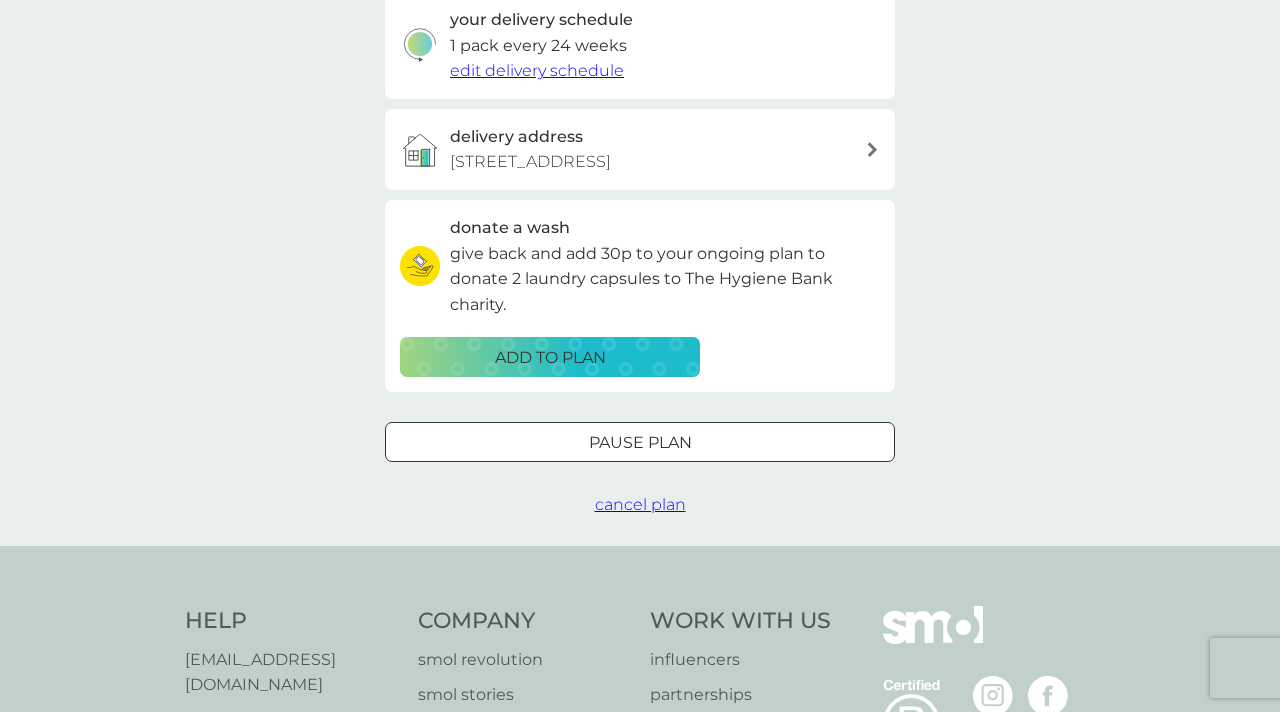 click on "cancel plan" at bounding box center (640, 504) 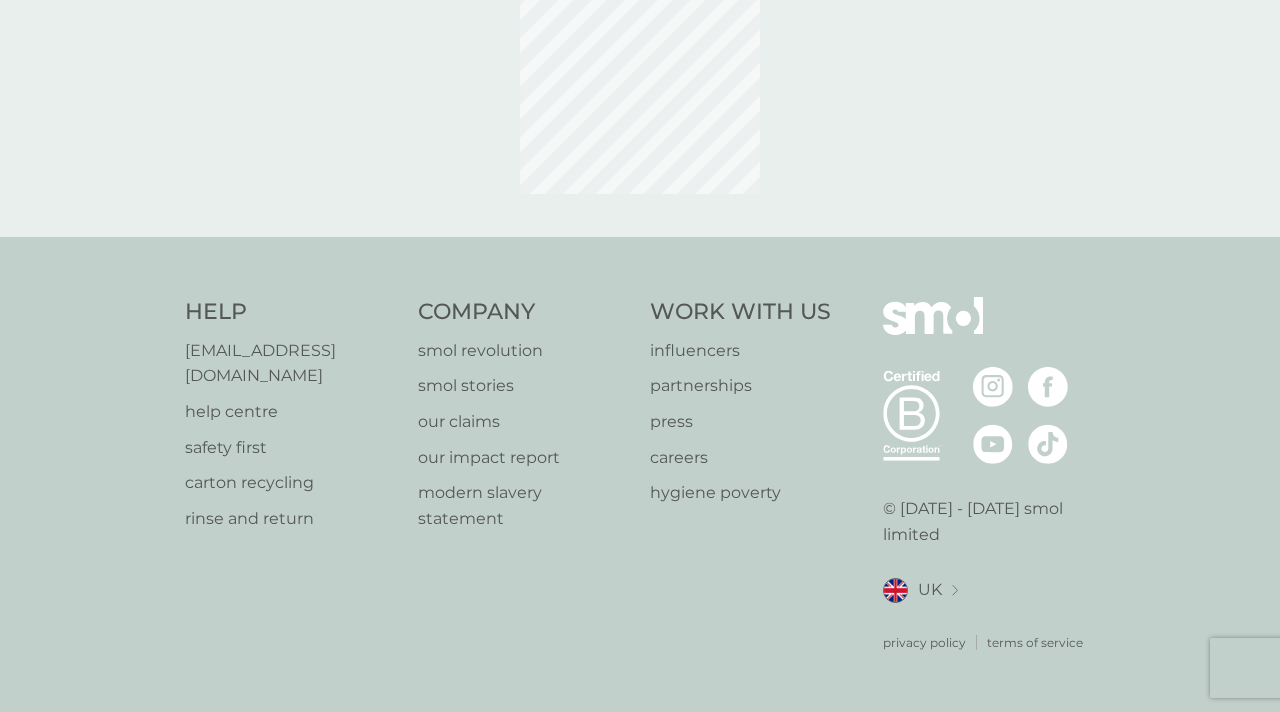 scroll, scrollTop: 0, scrollLeft: 0, axis: both 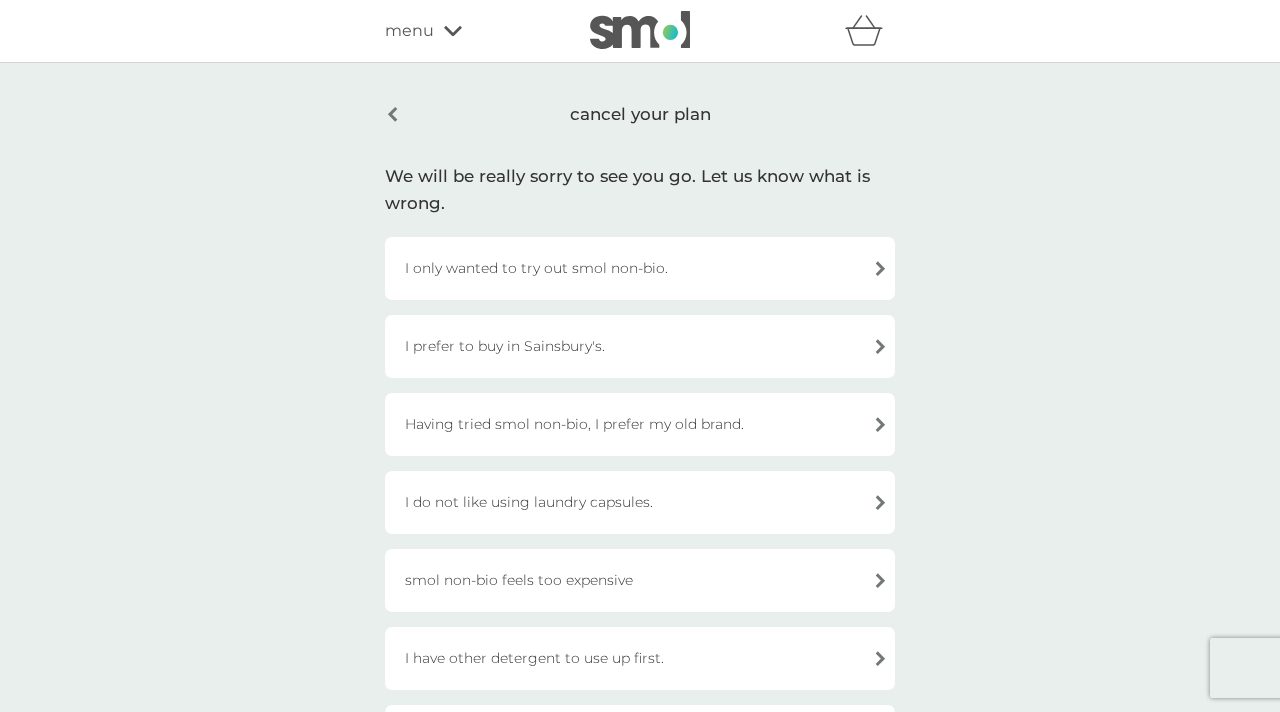 click on "I only wanted to try out smol non-bio." at bounding box center (640, 268) 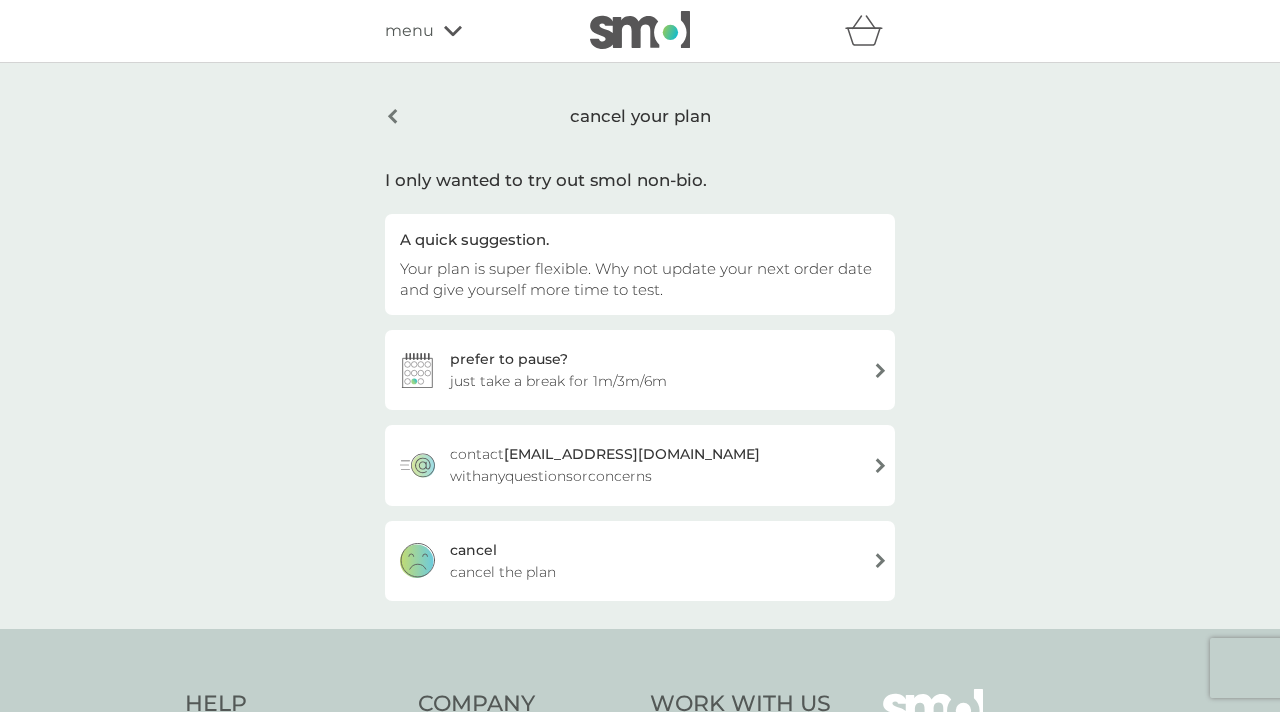 click on "cancel cancel the plan" at bounding box center (640, 561) 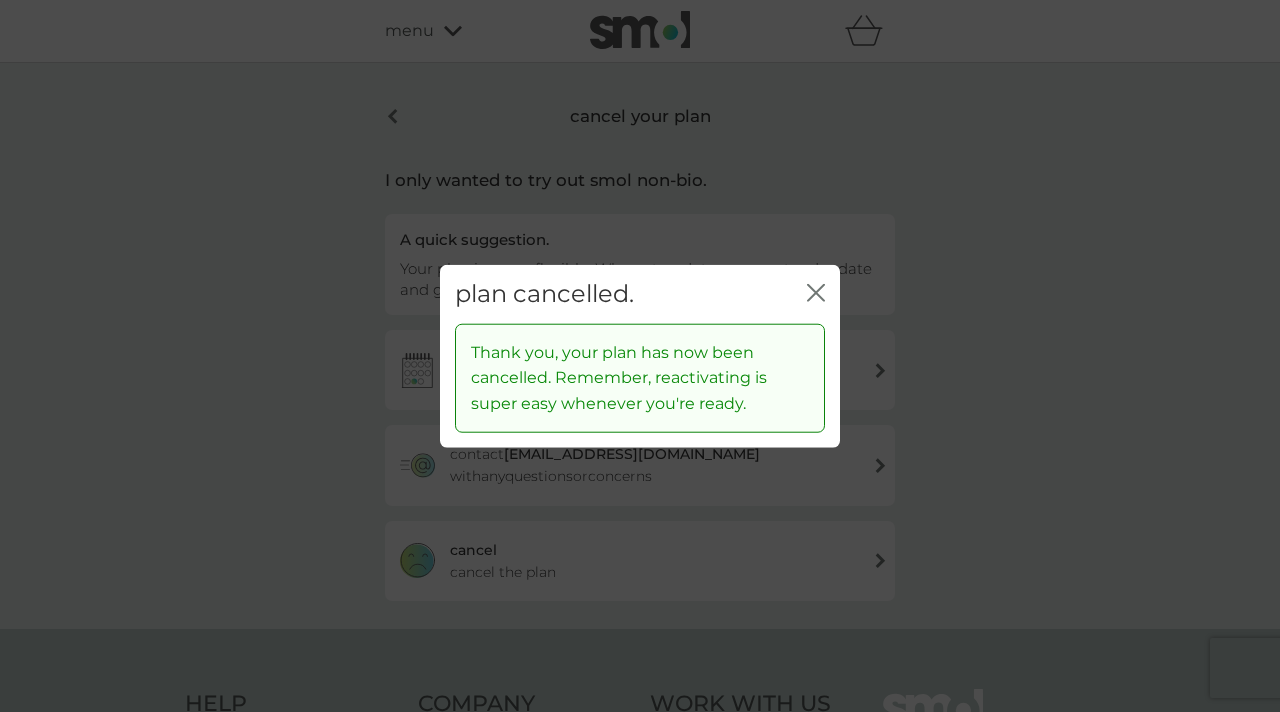 click on "close" 